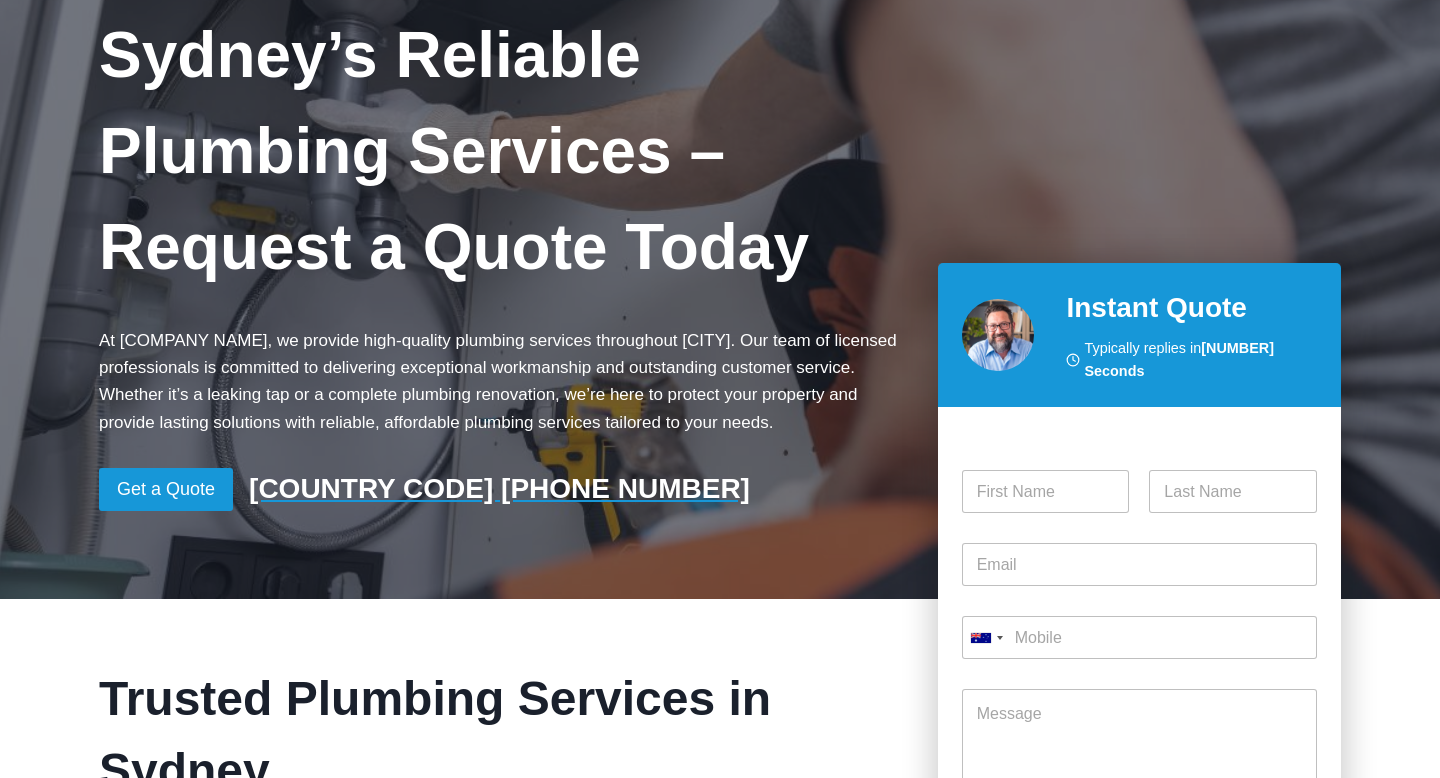 scroll, scrollTop: 0, scrollLeft: 0, axis: both 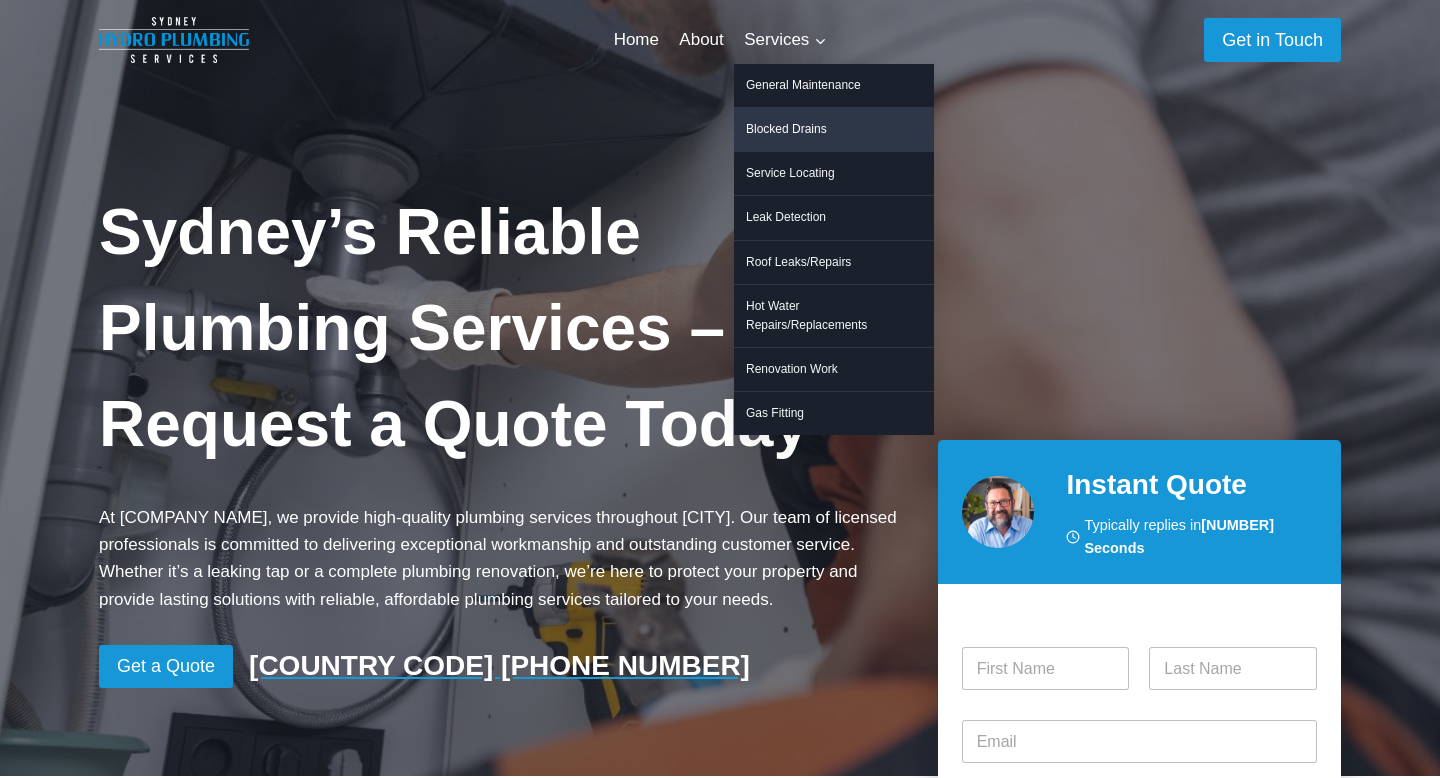 click on "Blocked Drains" at bounding box center (834, 129) 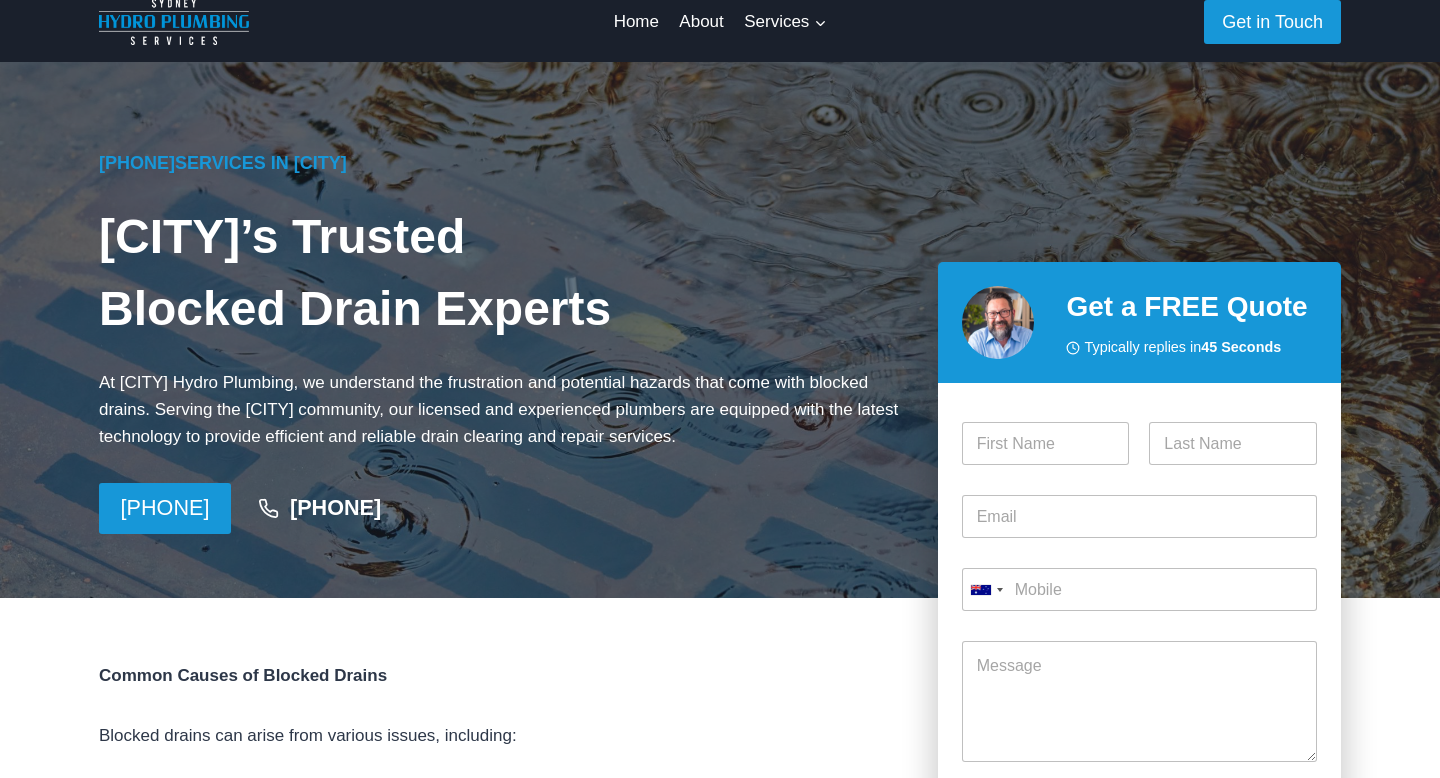 scroll, scrollTop: 0, scrollLeft: 0, axis: both 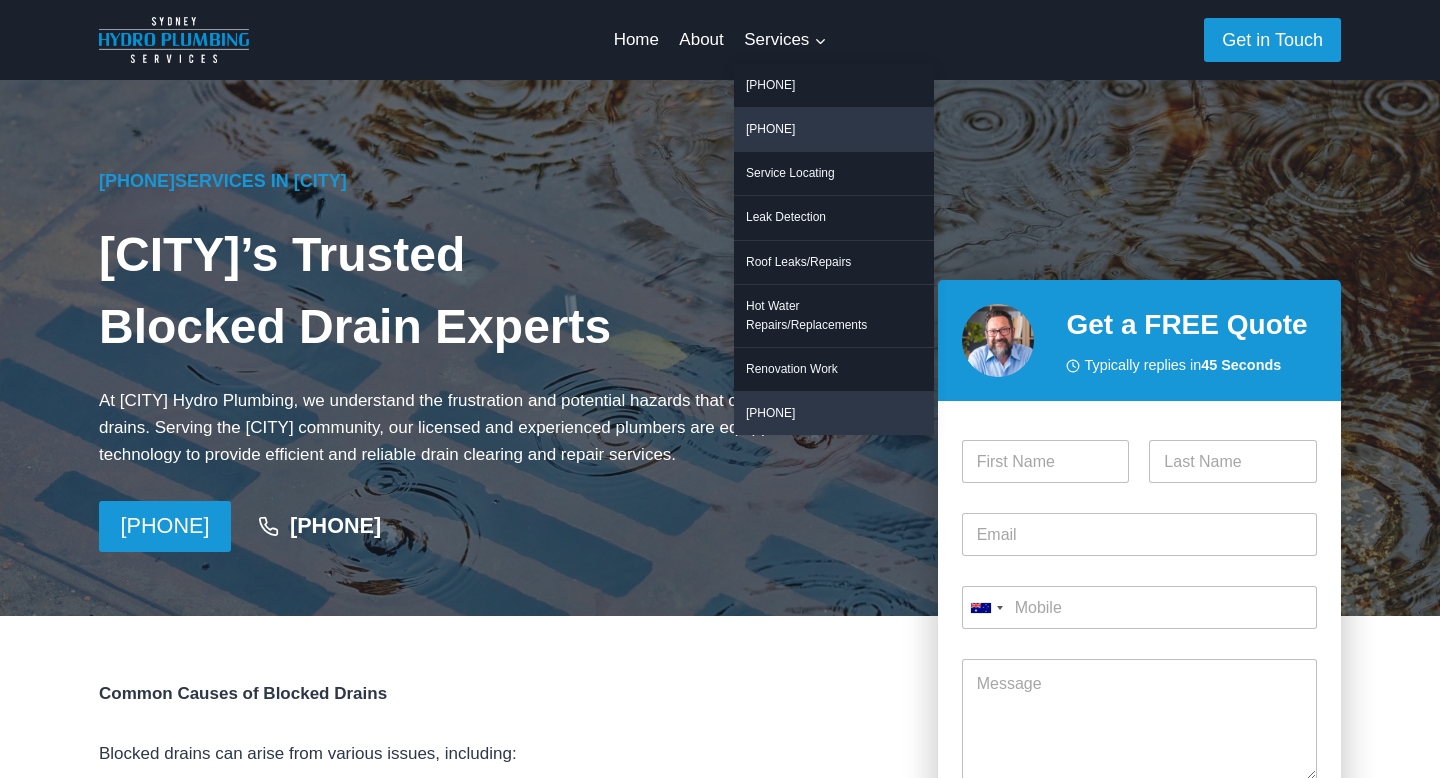 click on "Gas Fitting" at bounding box center [834, 413] 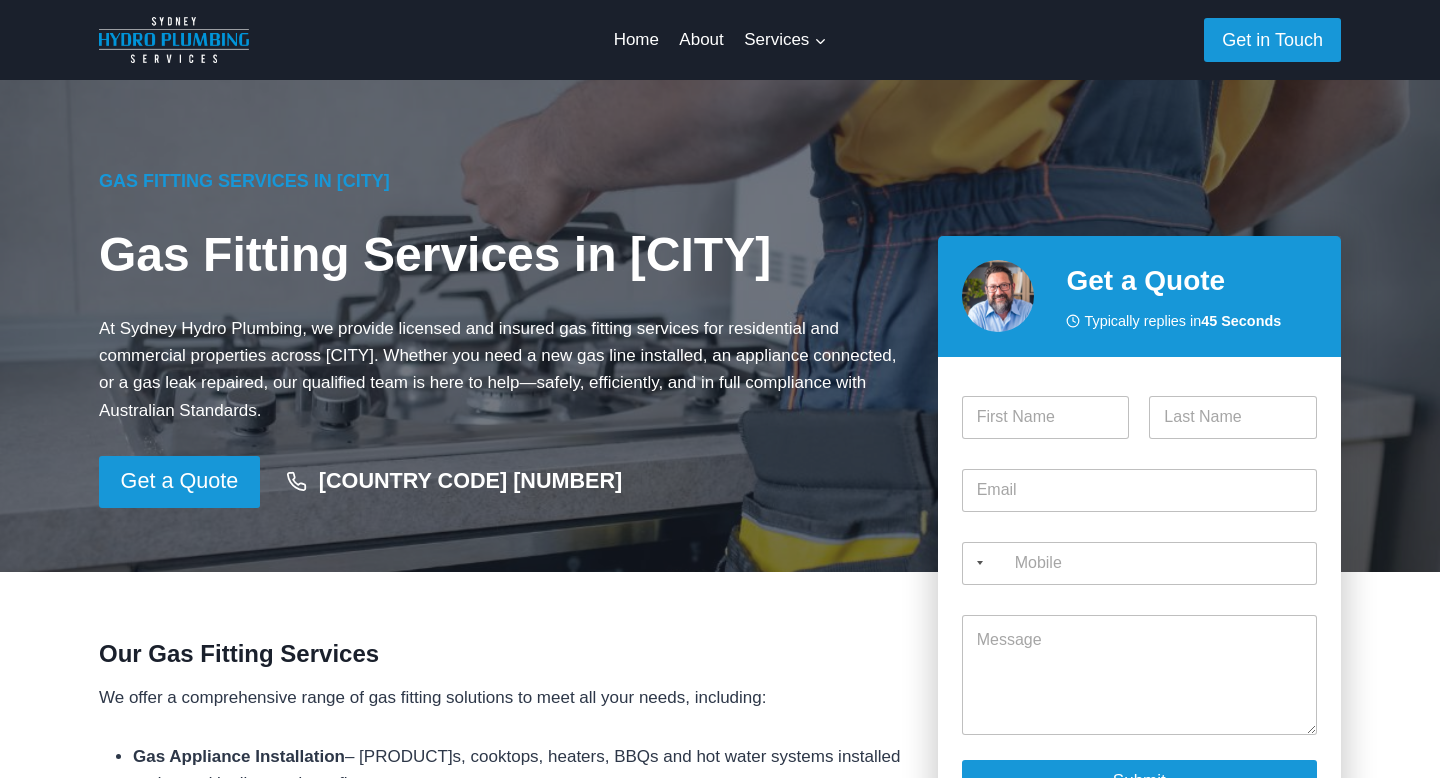 scroll, scrollTop: 0, scrollLeft: 0, axis: both 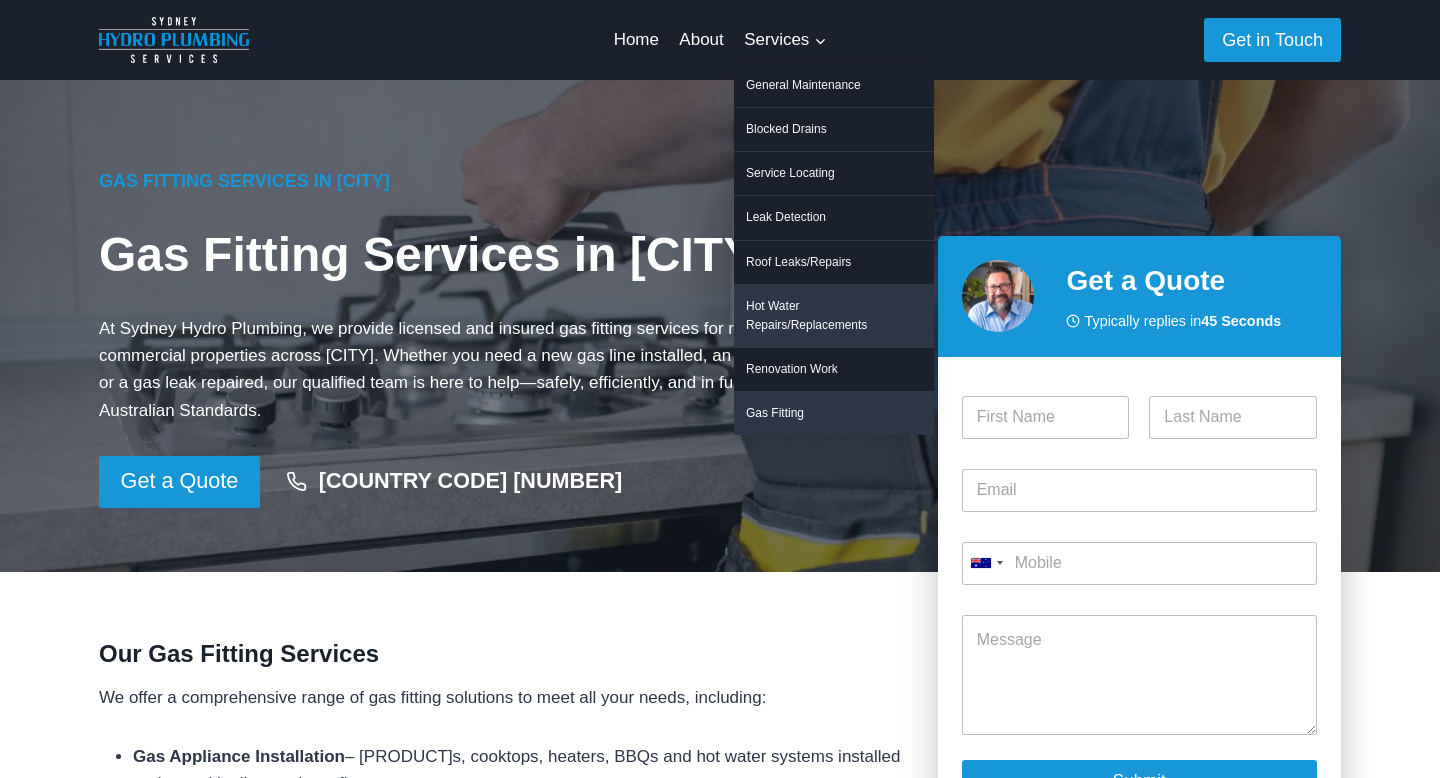 click on "Hot Water Repairs/Replacements" at bounding box center (834, 316) 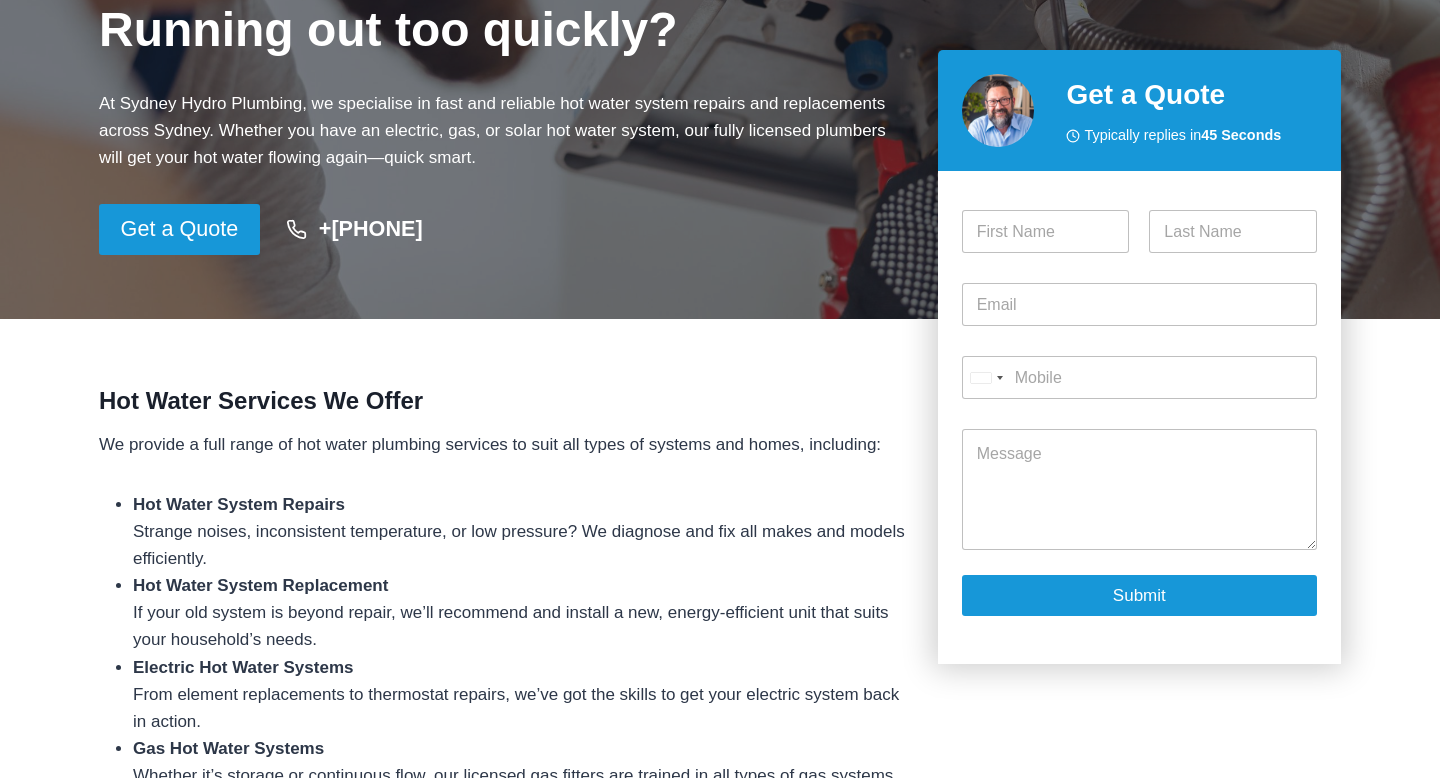 scroll, scrollTop: 0, scrollLeft: 0, axis: both 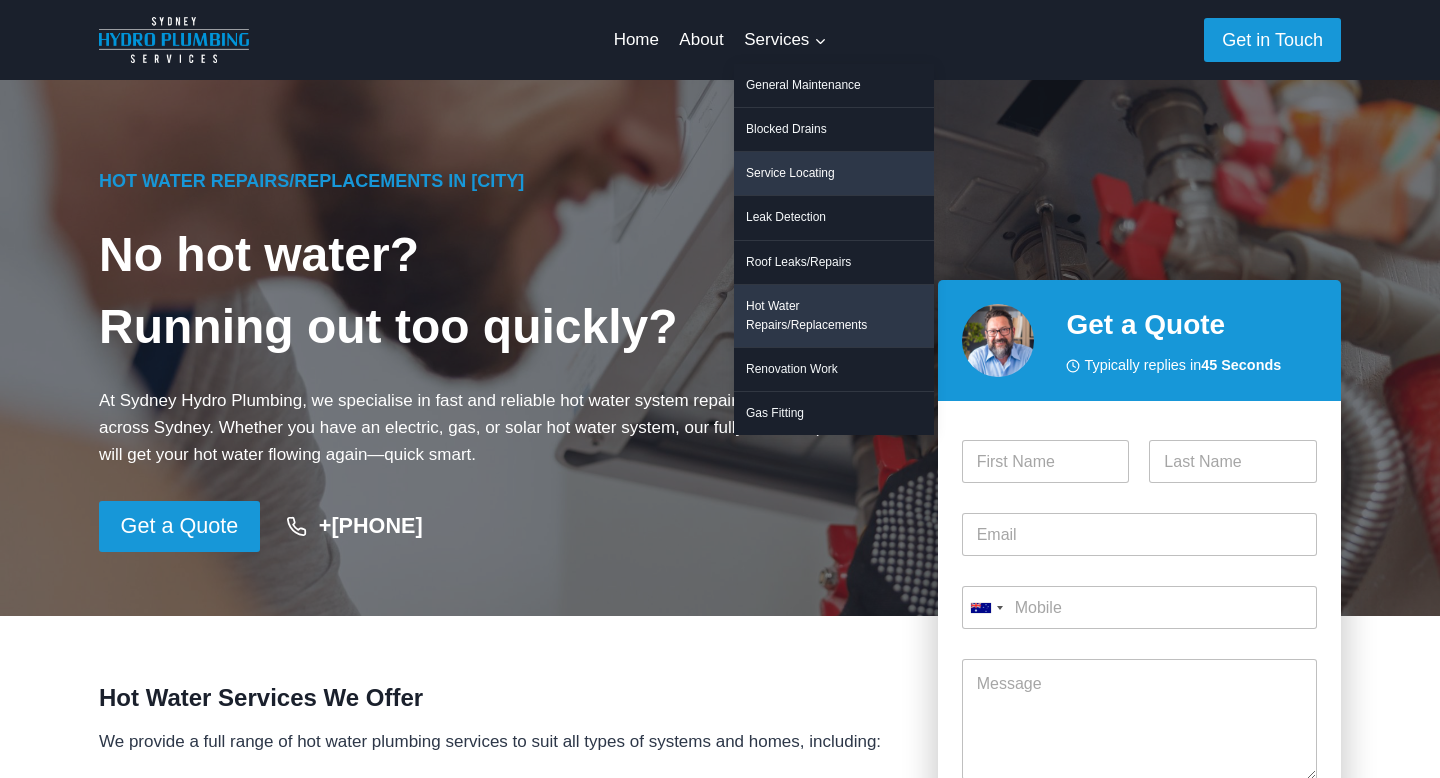 click on "Service Locating" at bounding box center (834, 173) 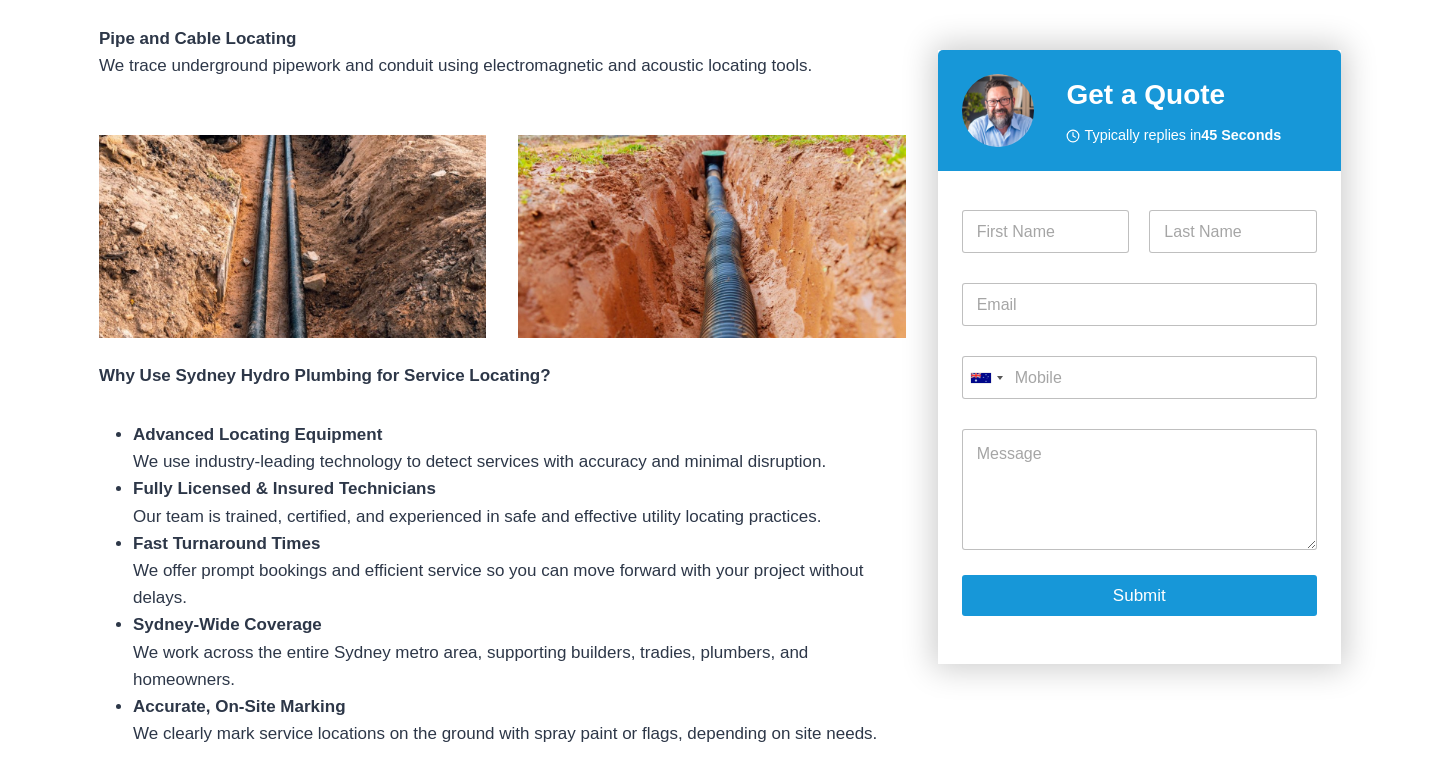 scroll, scrollTop: 1440, scrollLeft: 0, axis: vertical 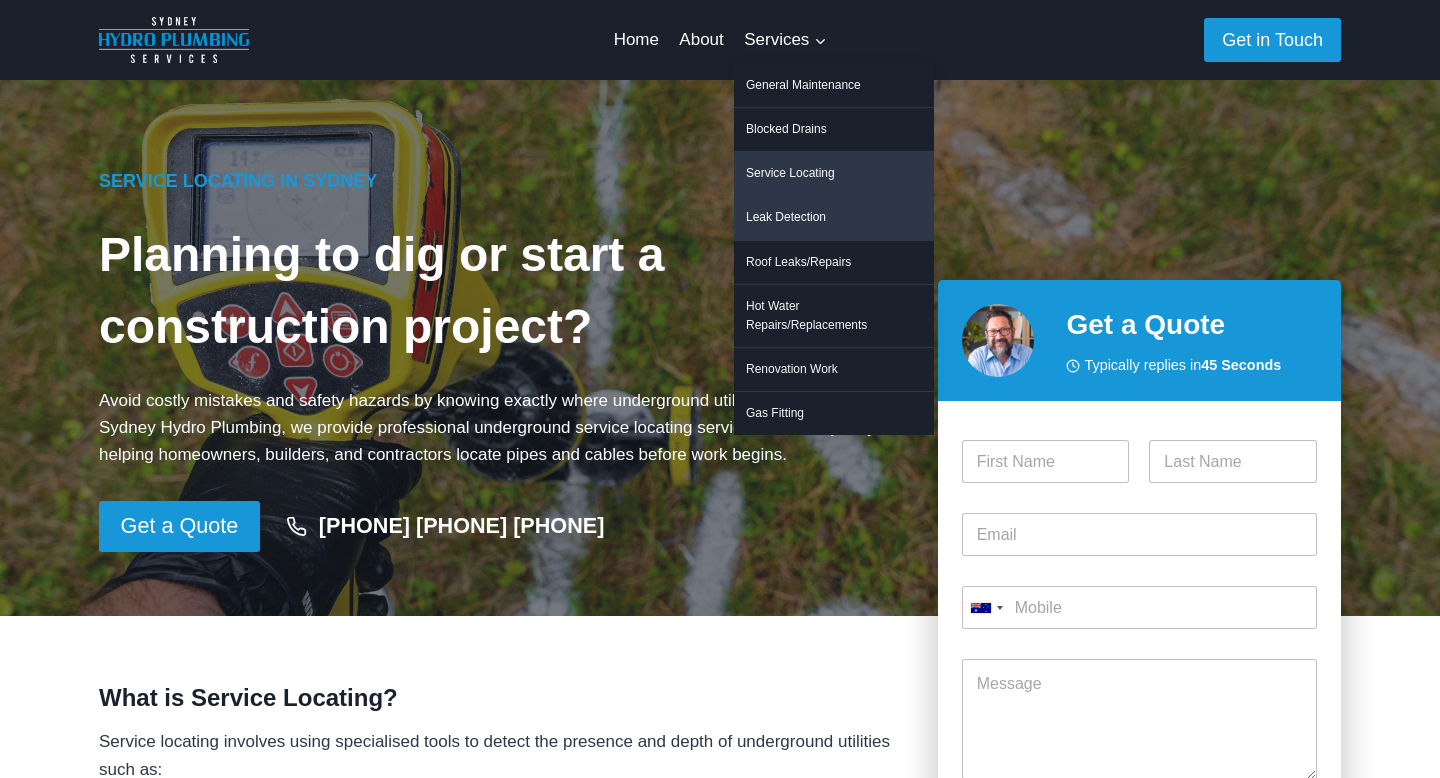 click on "Leak Detection" at bounding box center [834, 217] 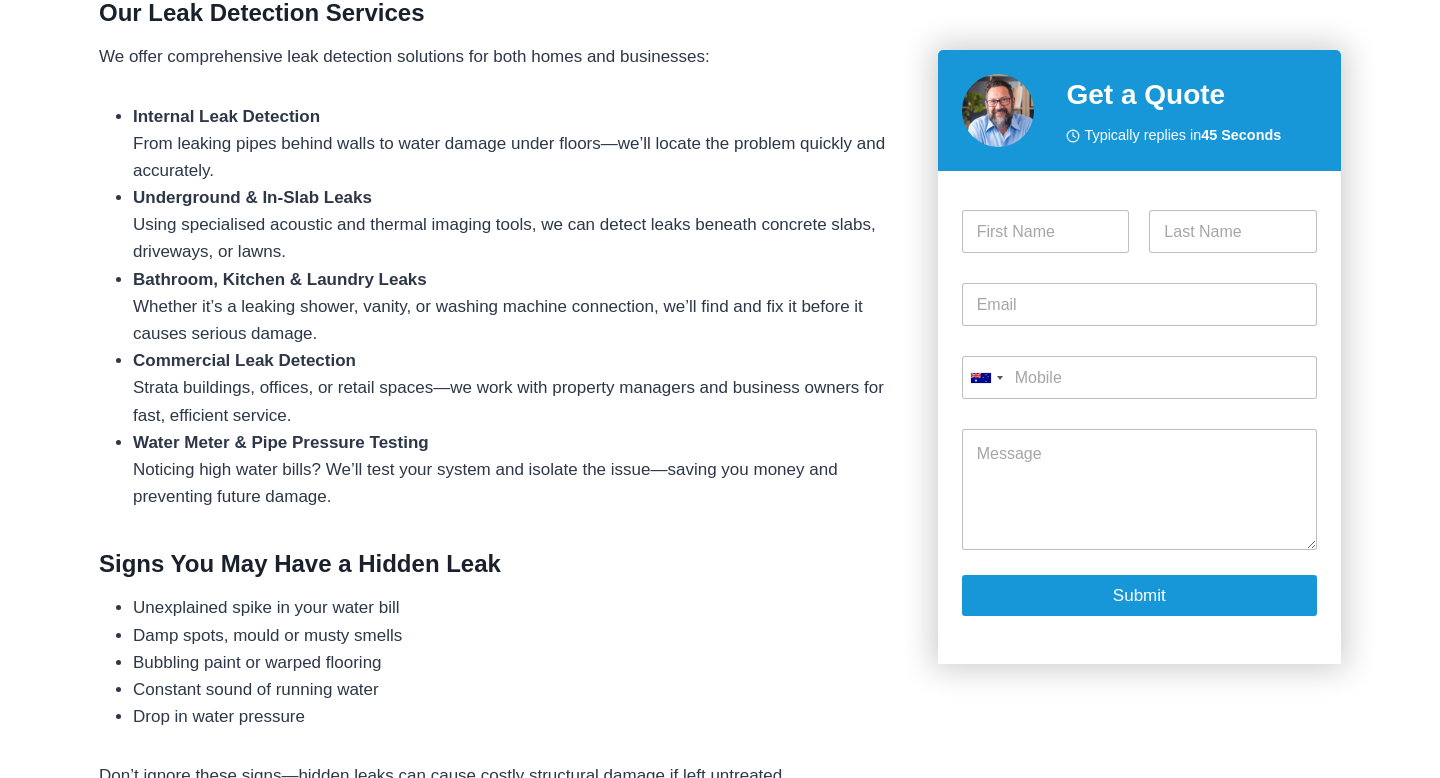 scroll, scrollTop: 0, scrollLeft: 0, axis: both 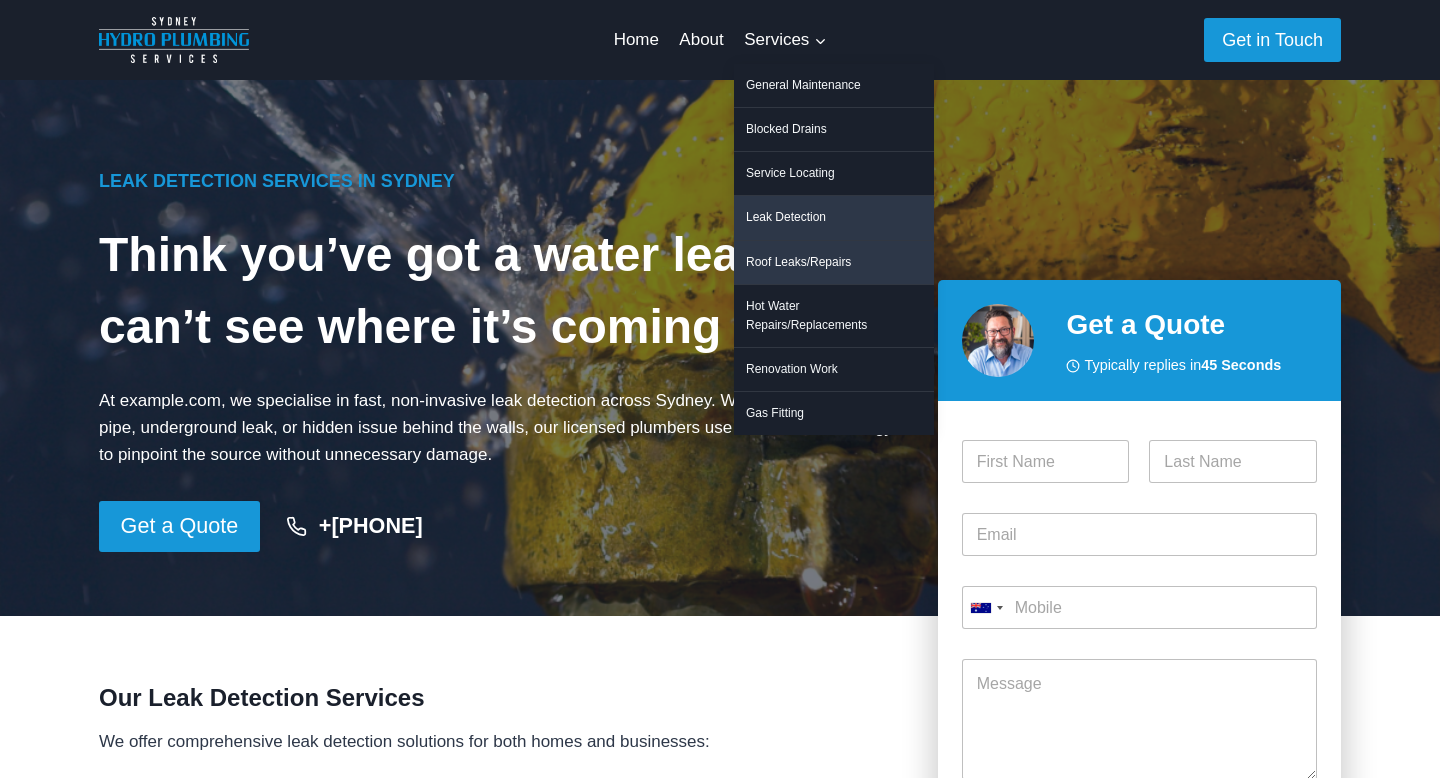 click on "Roof Leaks/Repairs" at bounding box center [834, 262] 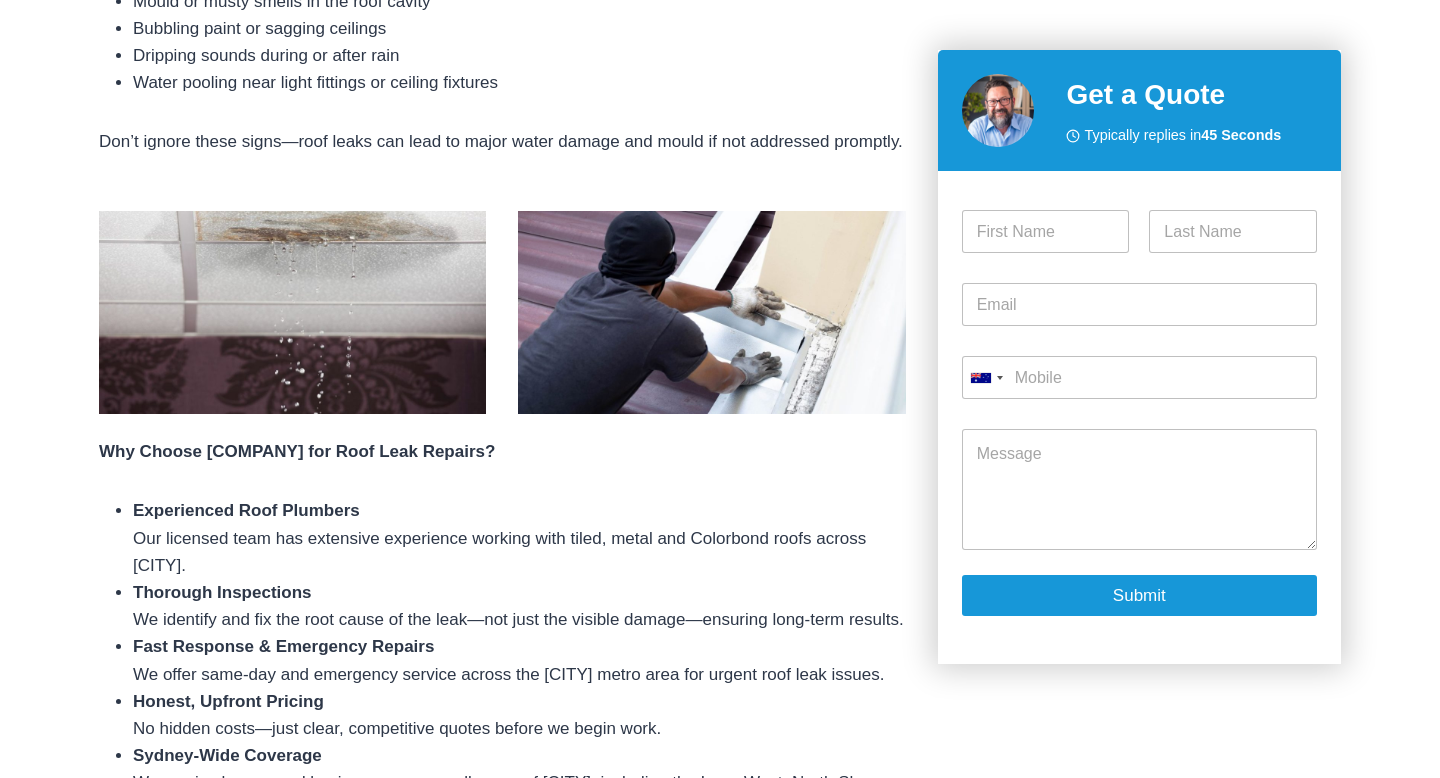 scroll, scrollTop: 1390, scrollLeft: 0, axis: vertical 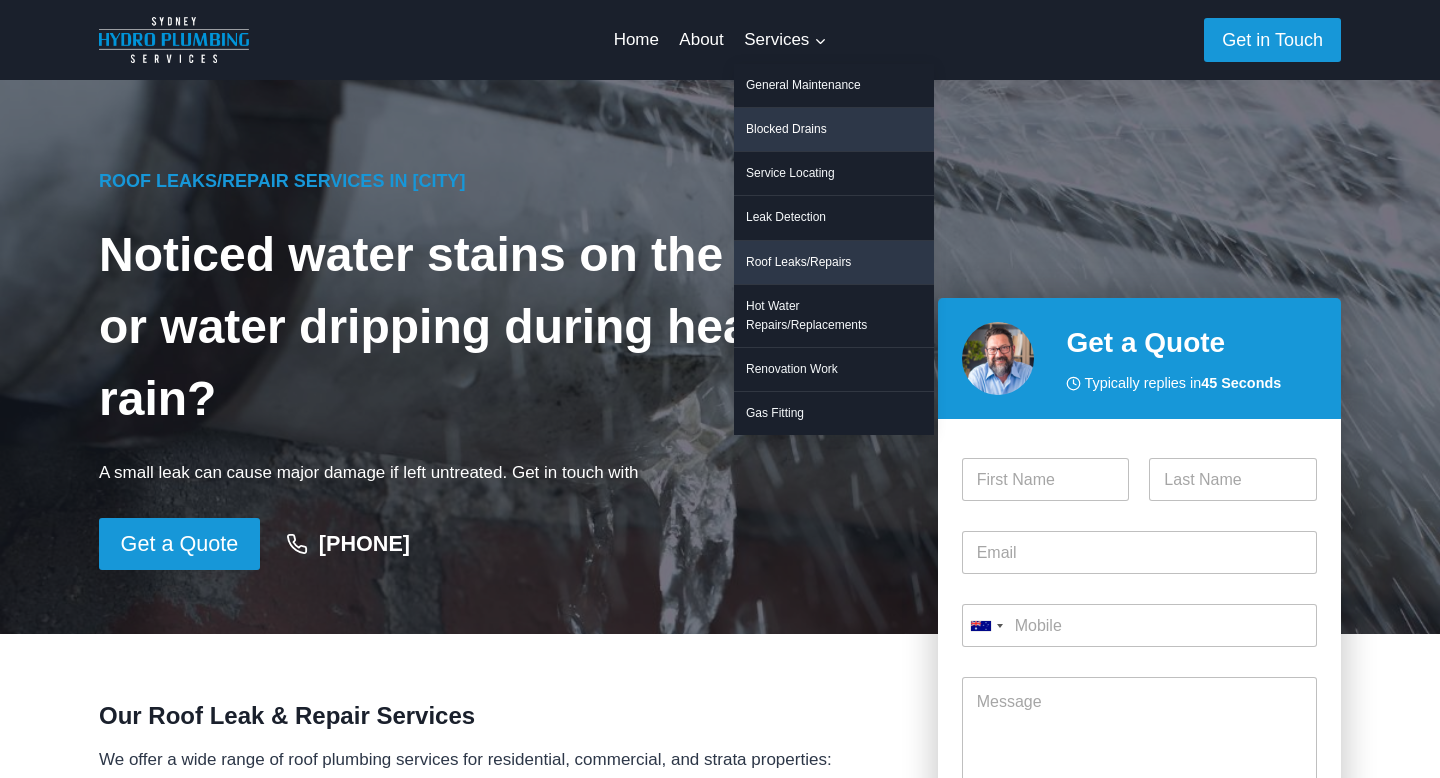 click on "Blocked Drains" at bounding box center (834, 129) 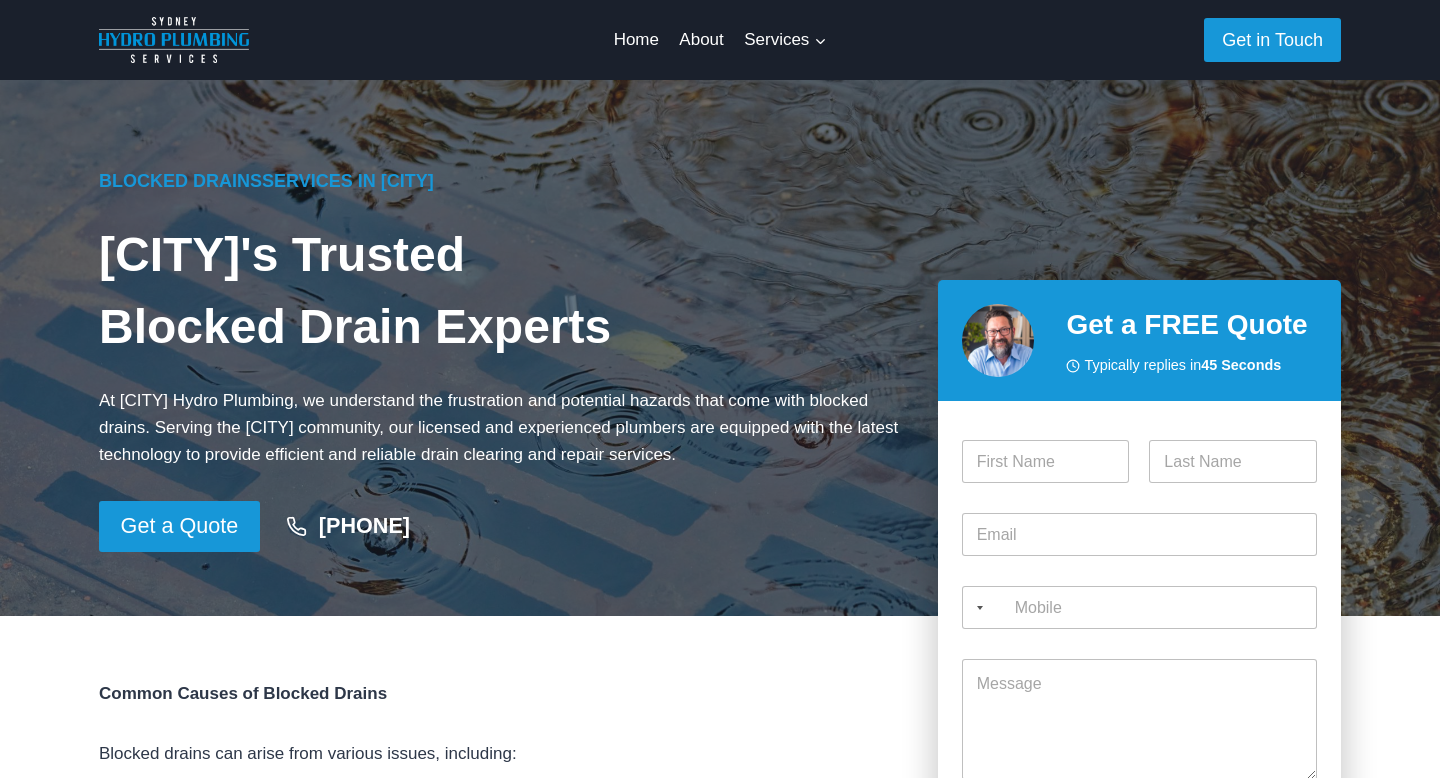 scroll, scrollTop: 0, scrollLeft: 0, axis: both 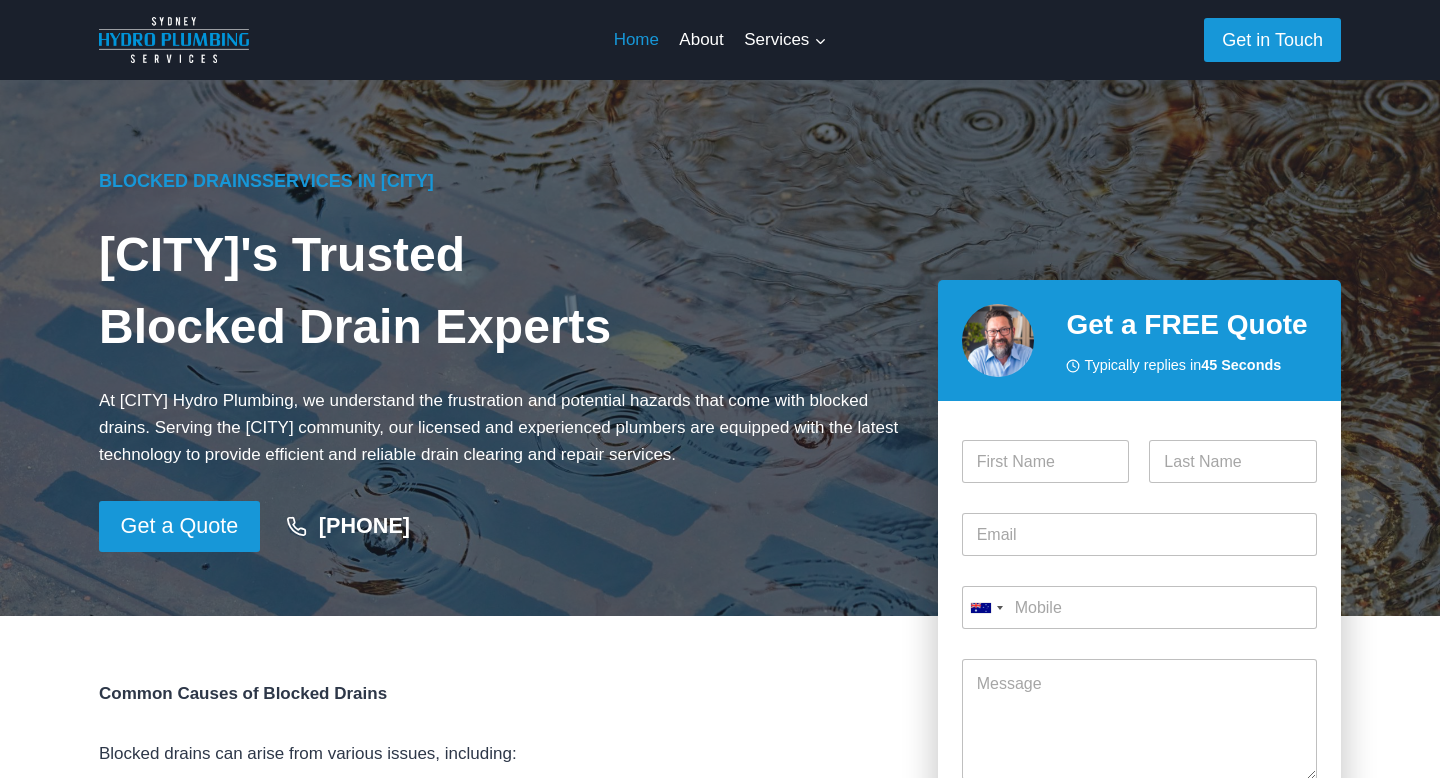 click on "Home" at bounding box center [636, 40] 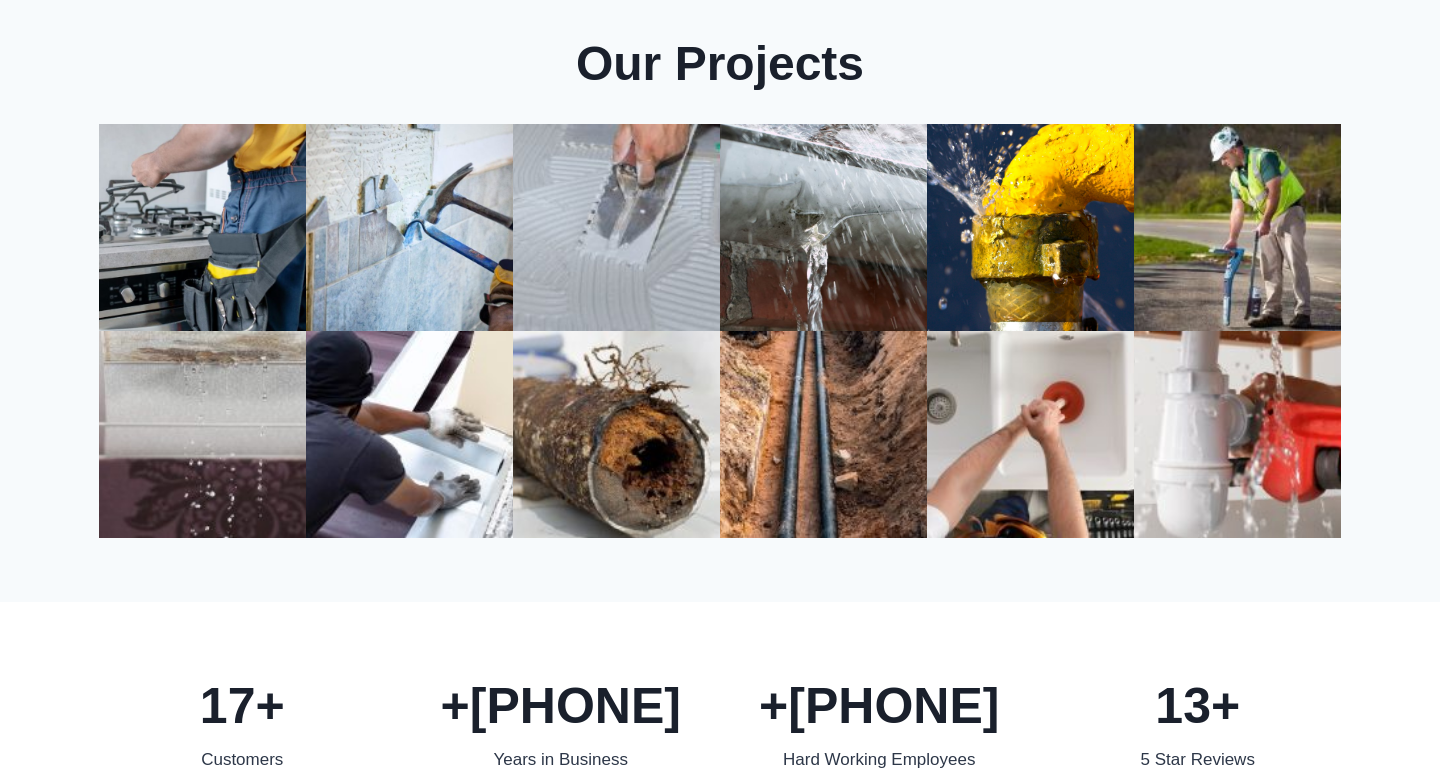 scroll, scrollTop: 3163, scrollLeft: 0, axis: vertical 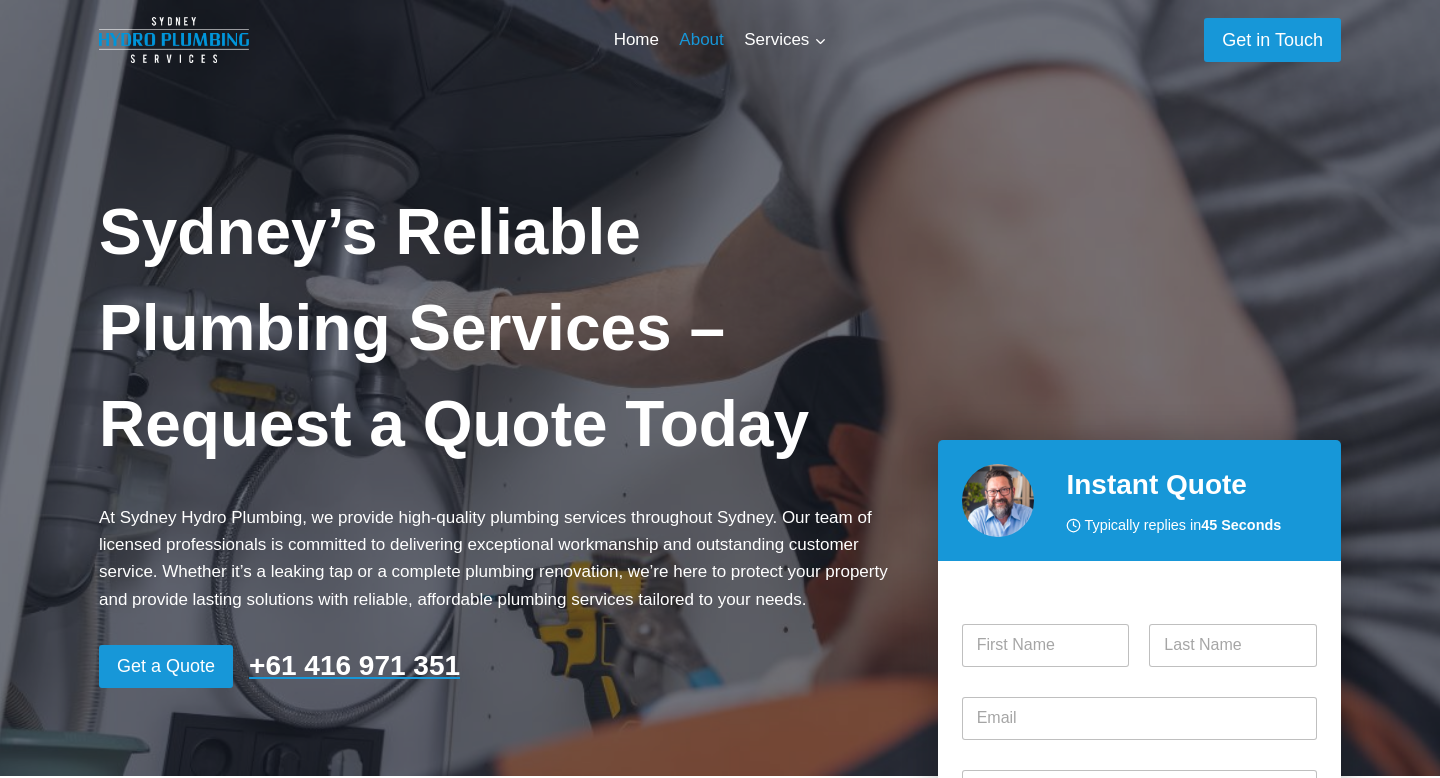 click on "About" at bounding box center [701, 40] 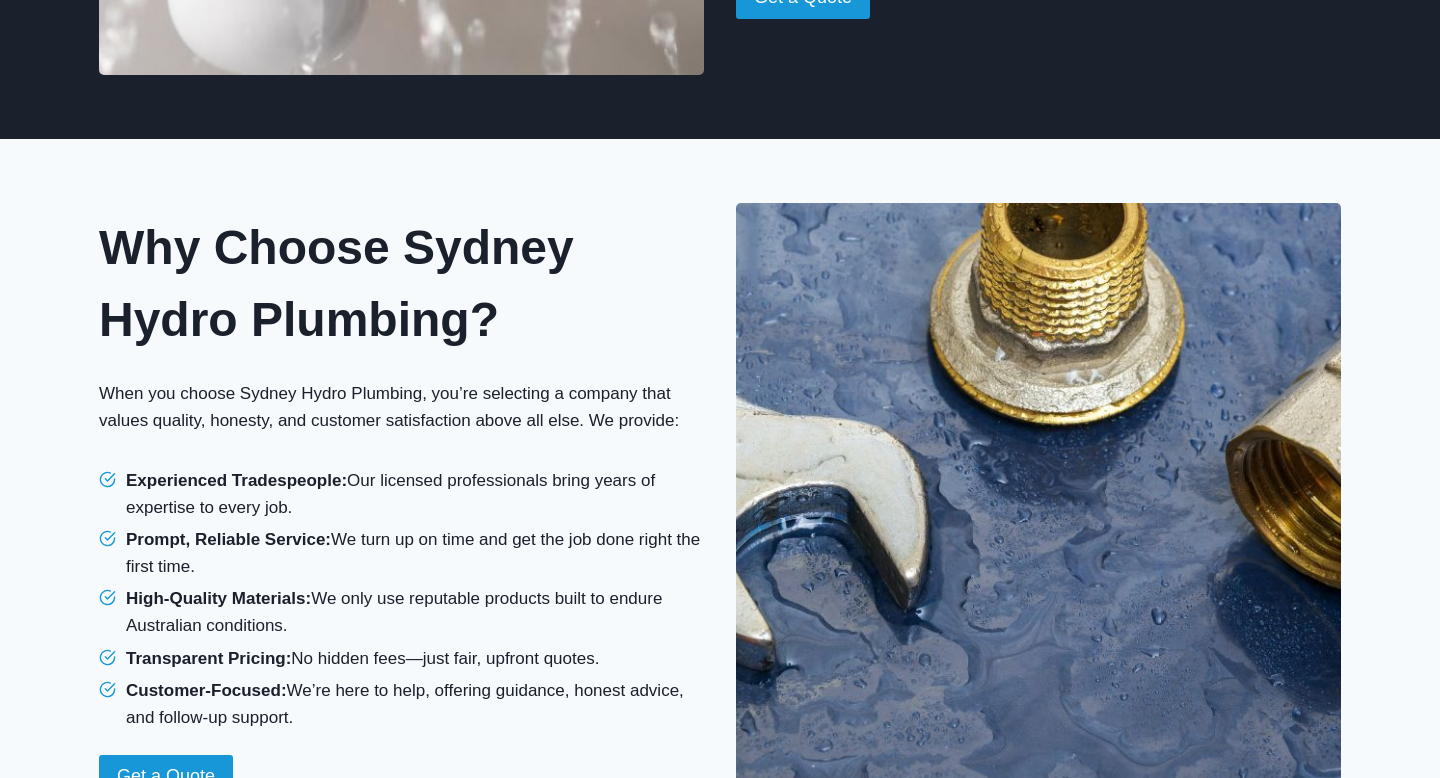 scroll, scrollTop: 1320, scrollLeft: 0, axis: vertical 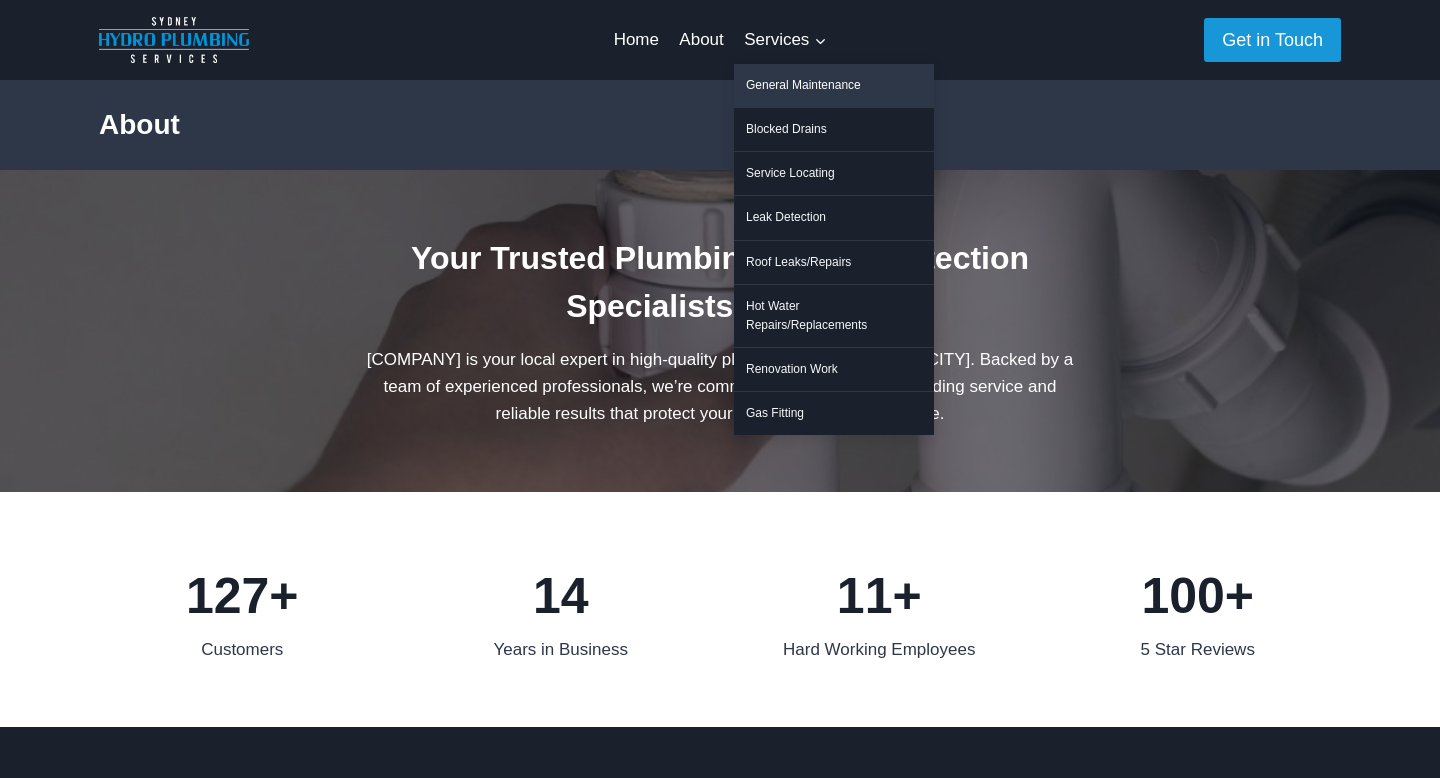 click on "General Maintenance" at bounding box center [834, 85] 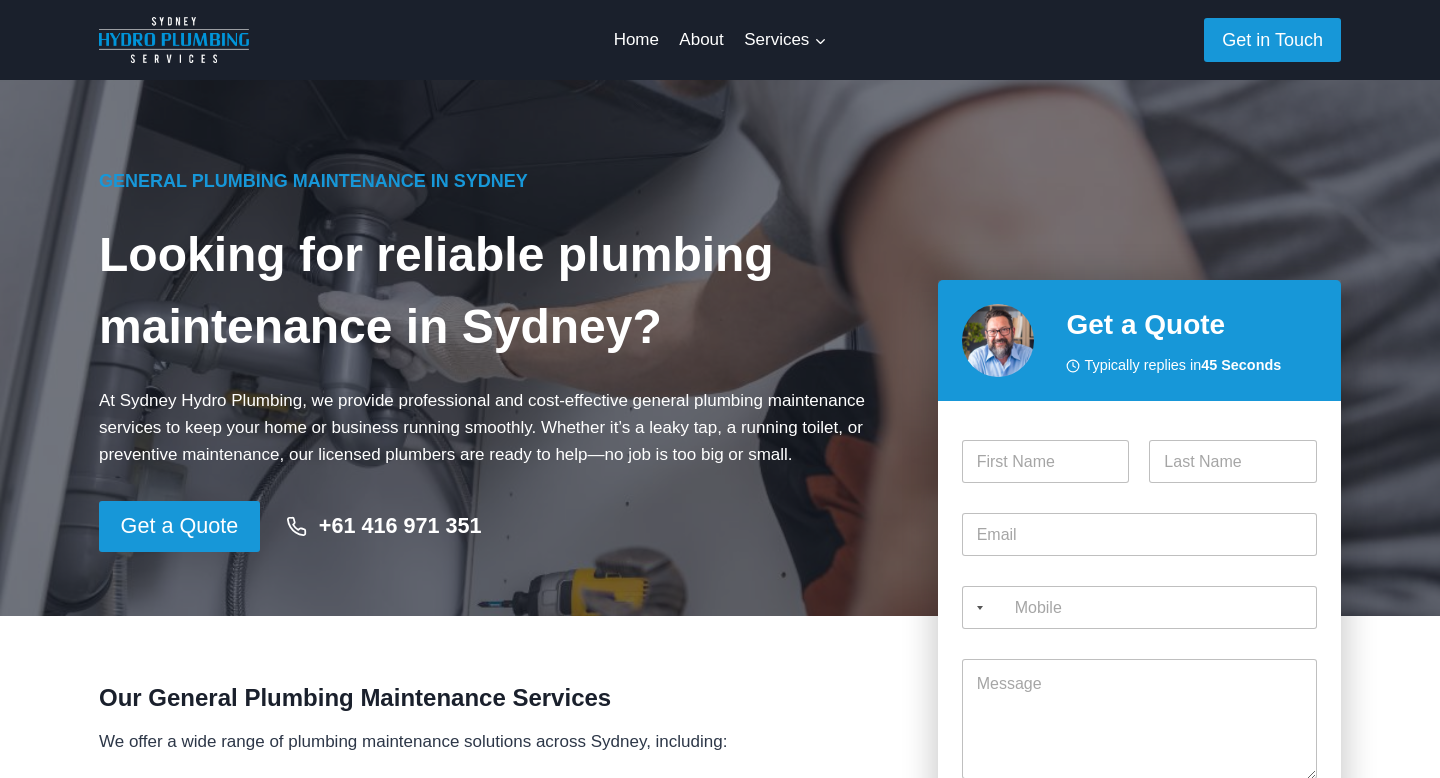 scroll, scrollTop: 0, scrollLeft: 0, axis: both 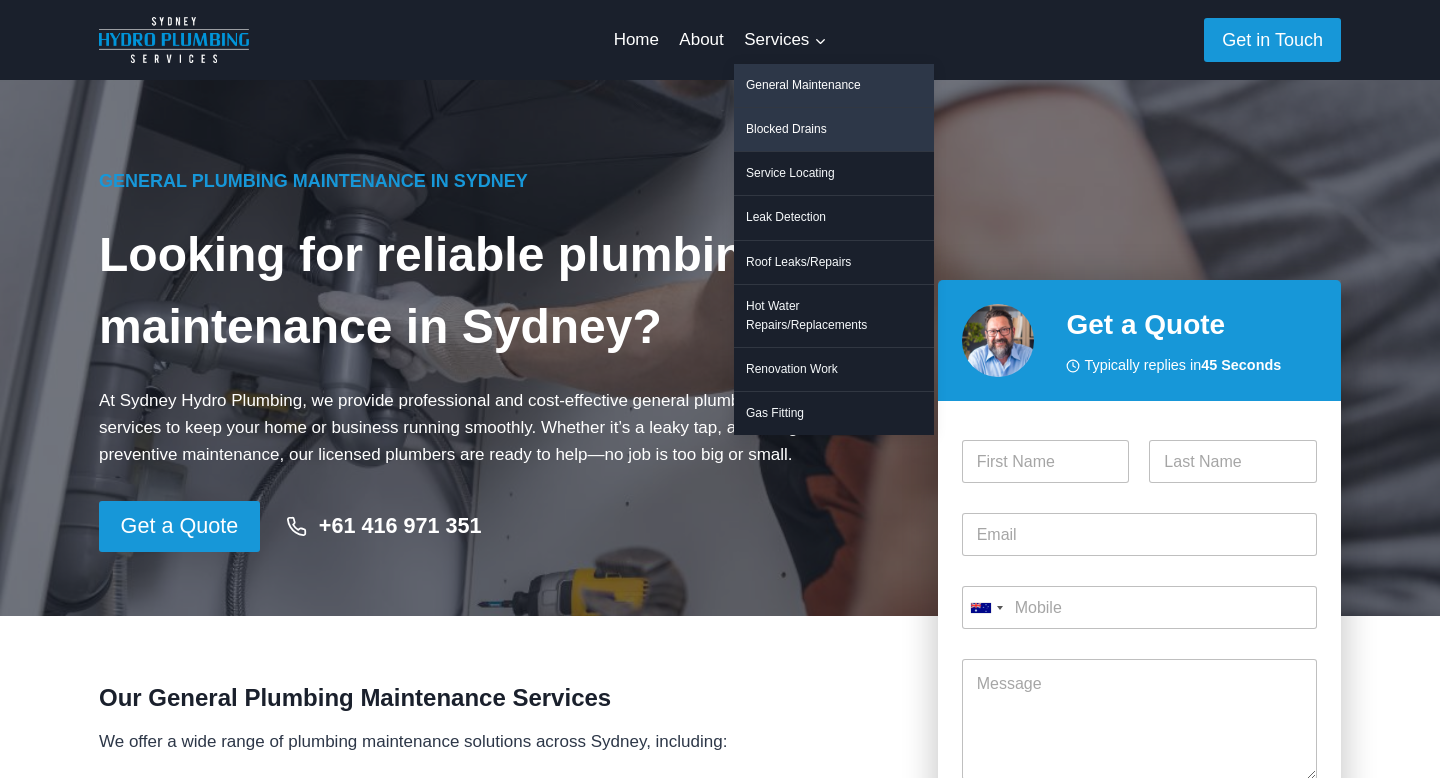 click on "Blocked Drains" at bounding box center [834, 129] 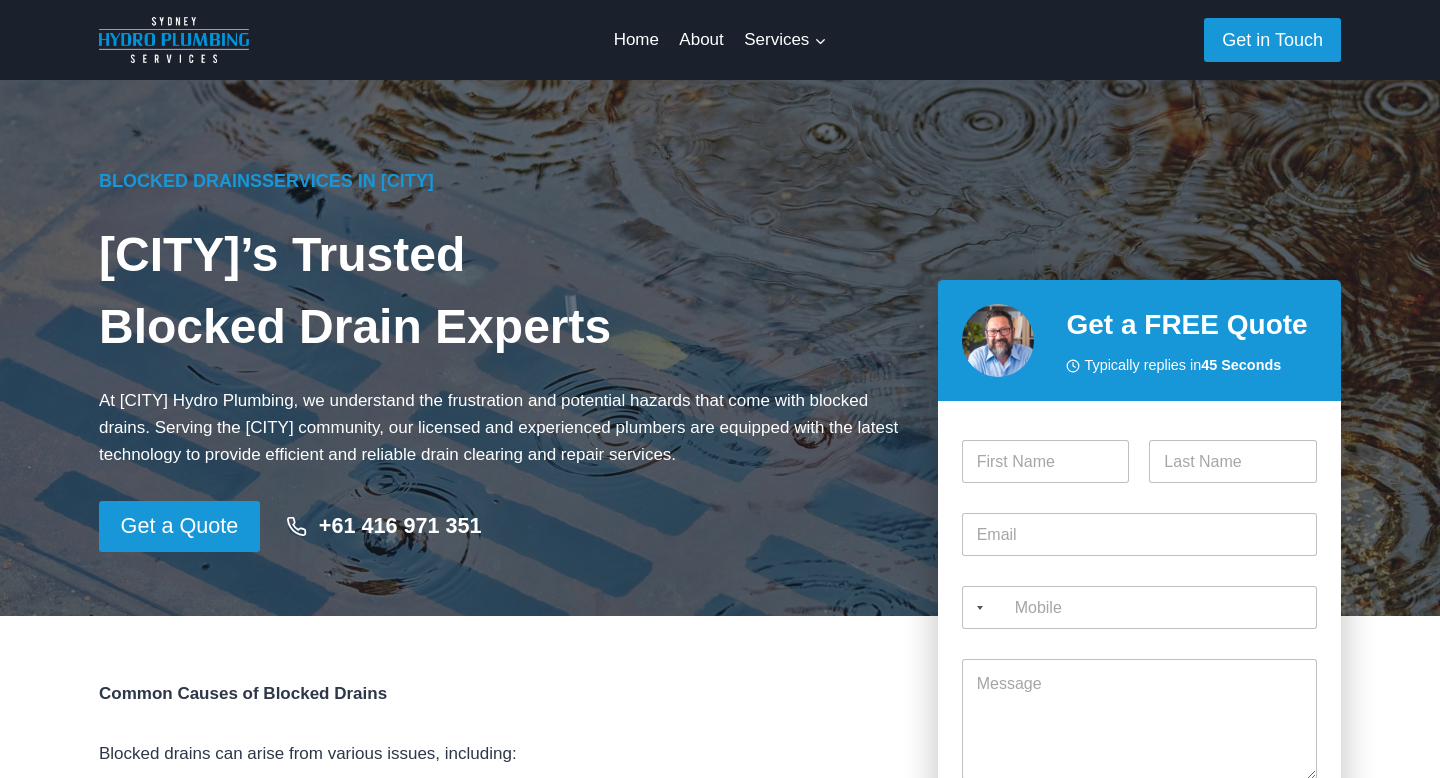 scroll, scrollTop: 0, scrollLeft: 0, axis: both 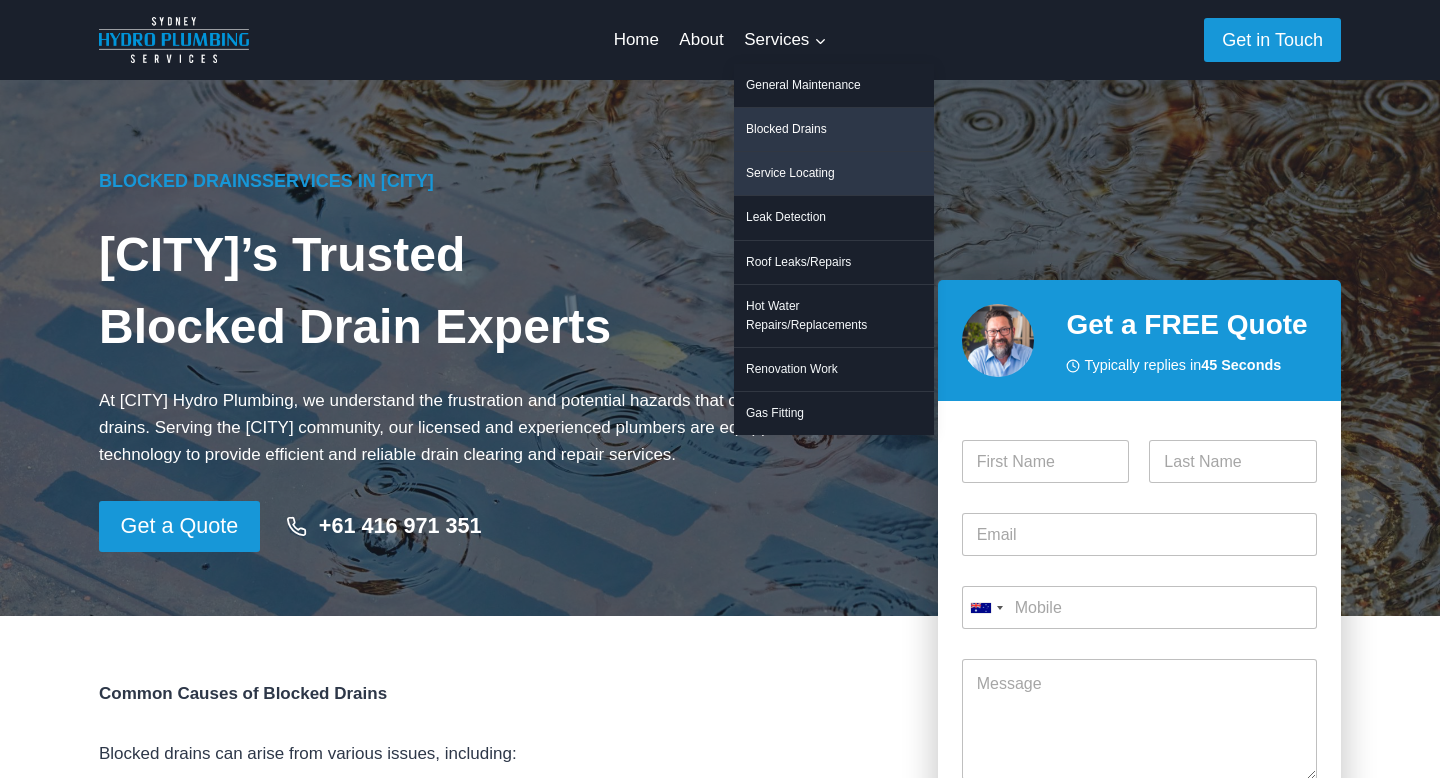 click on "Service Locating" at bounding box center [834, 173] 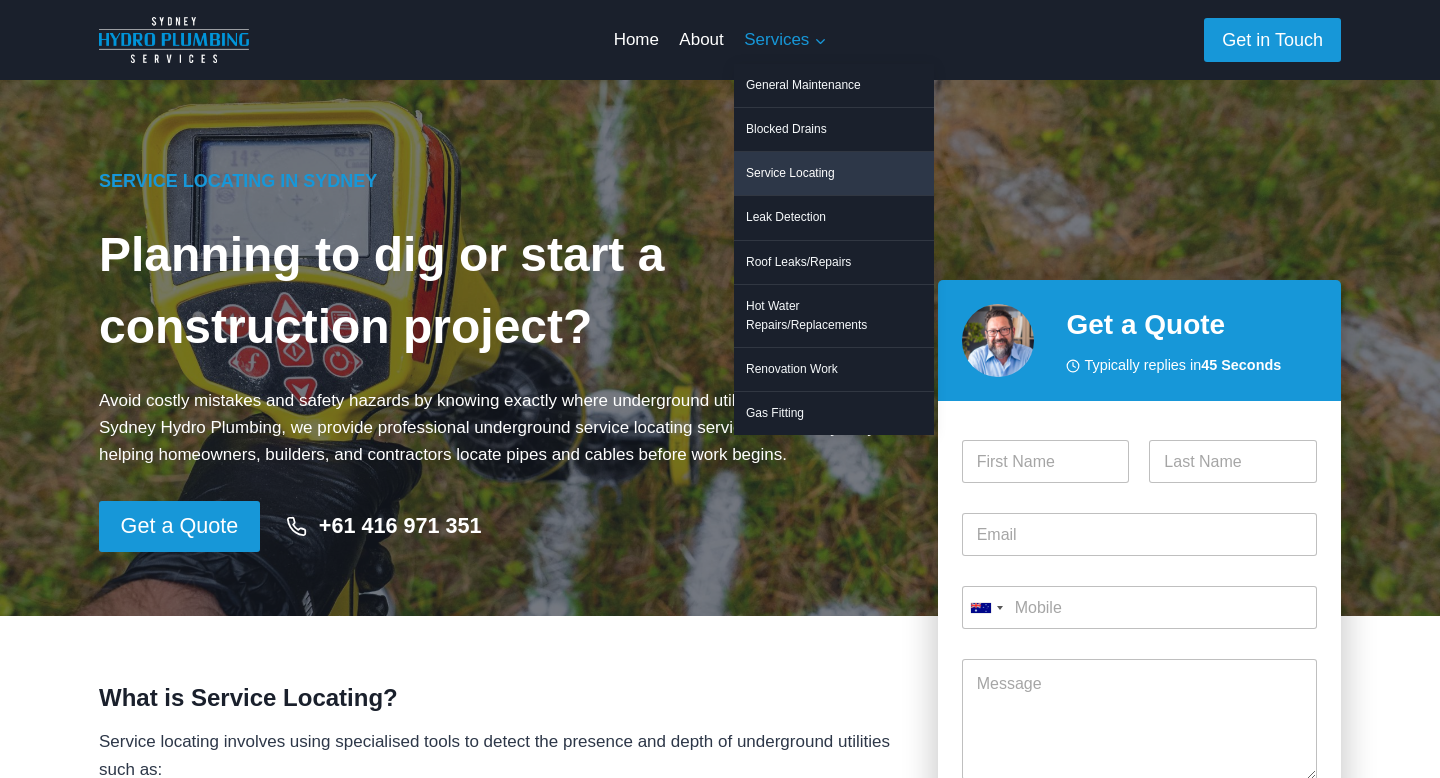 scroll, scrollTop: 0, scrollLeft: 0, axis: both 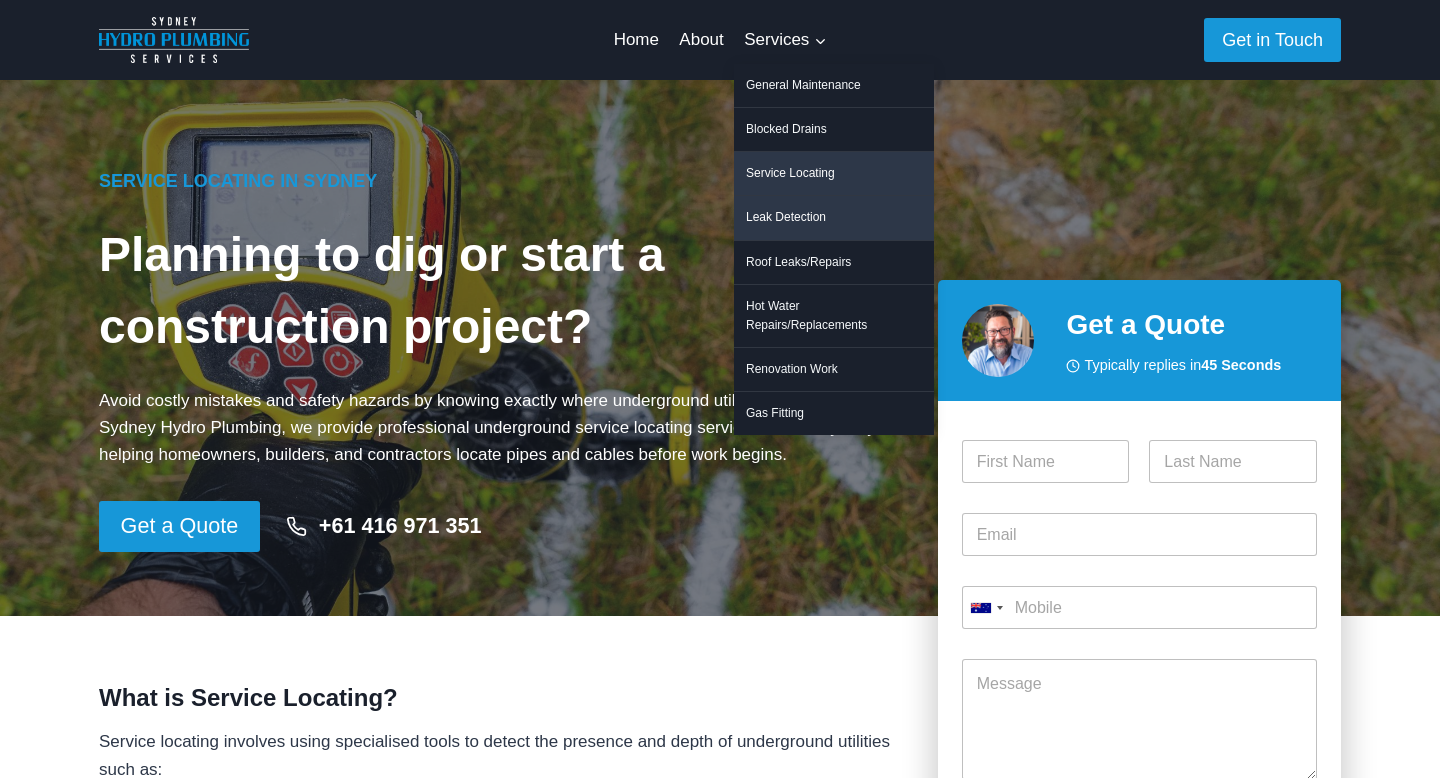 click on "Leak Detection" at bounding box center (834, 217) 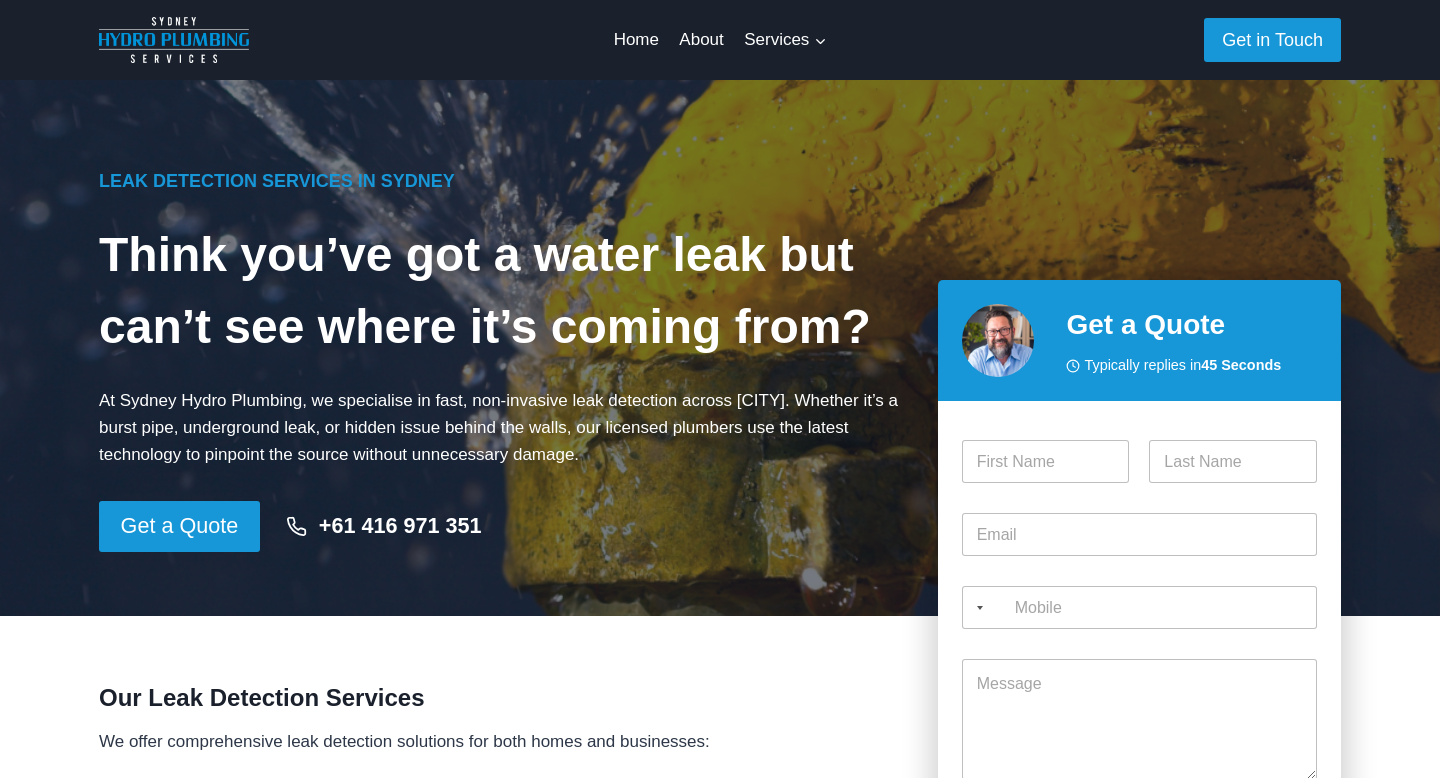 scroll, scrollTop: 0, scrollLeft: 0, axis: both 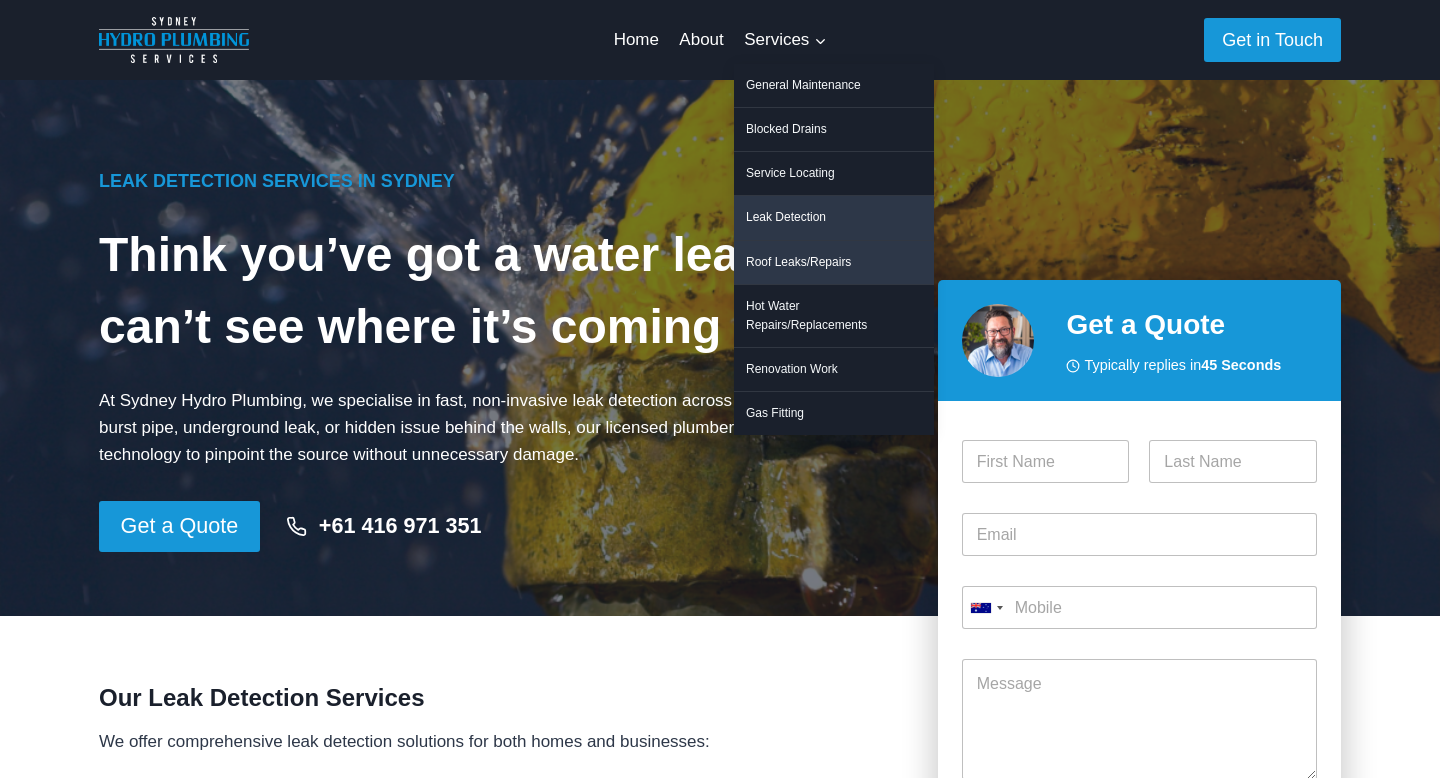 click on "Roof Leaks/Repairs" at bounding box center [834, 262] 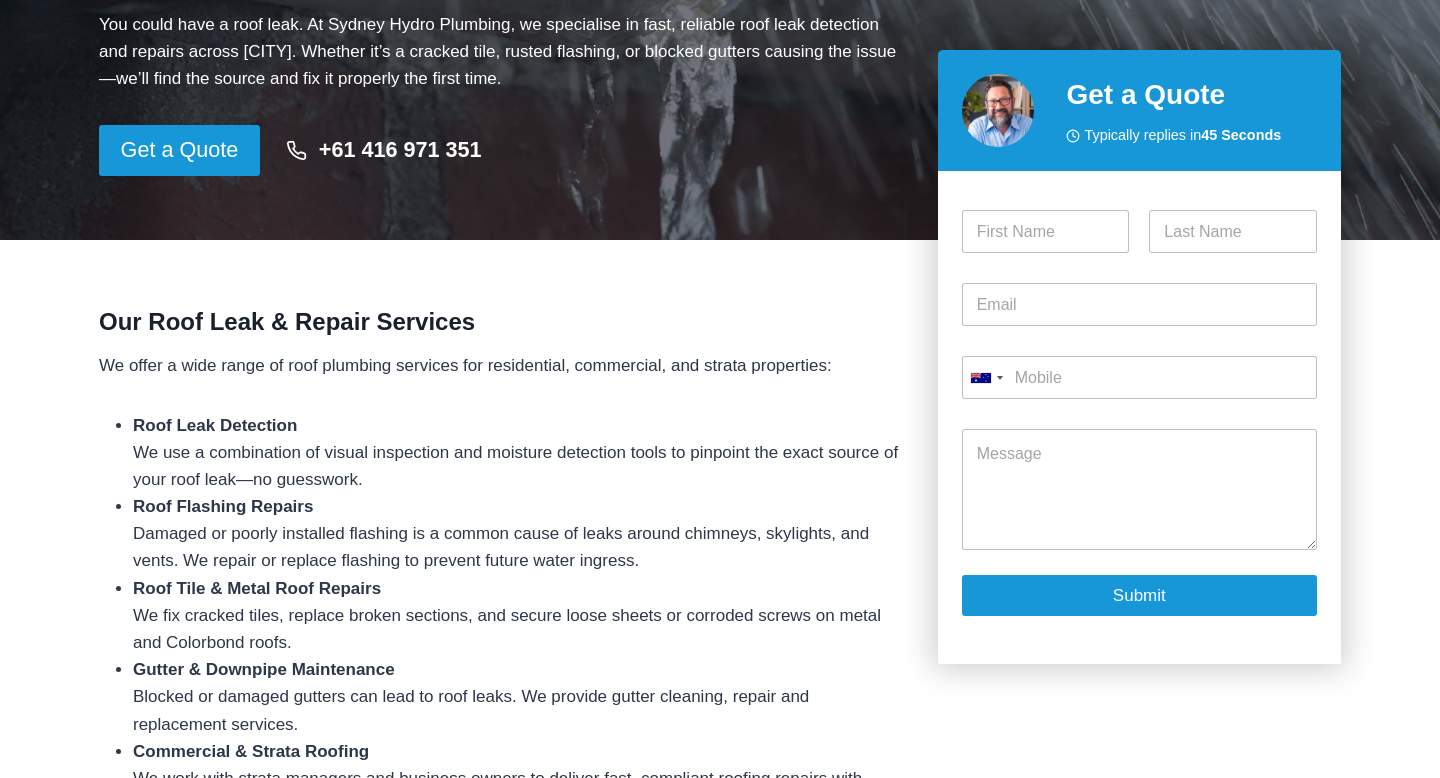 scroll, scrollTop: 0, scrollLeft: 0, axis: both 